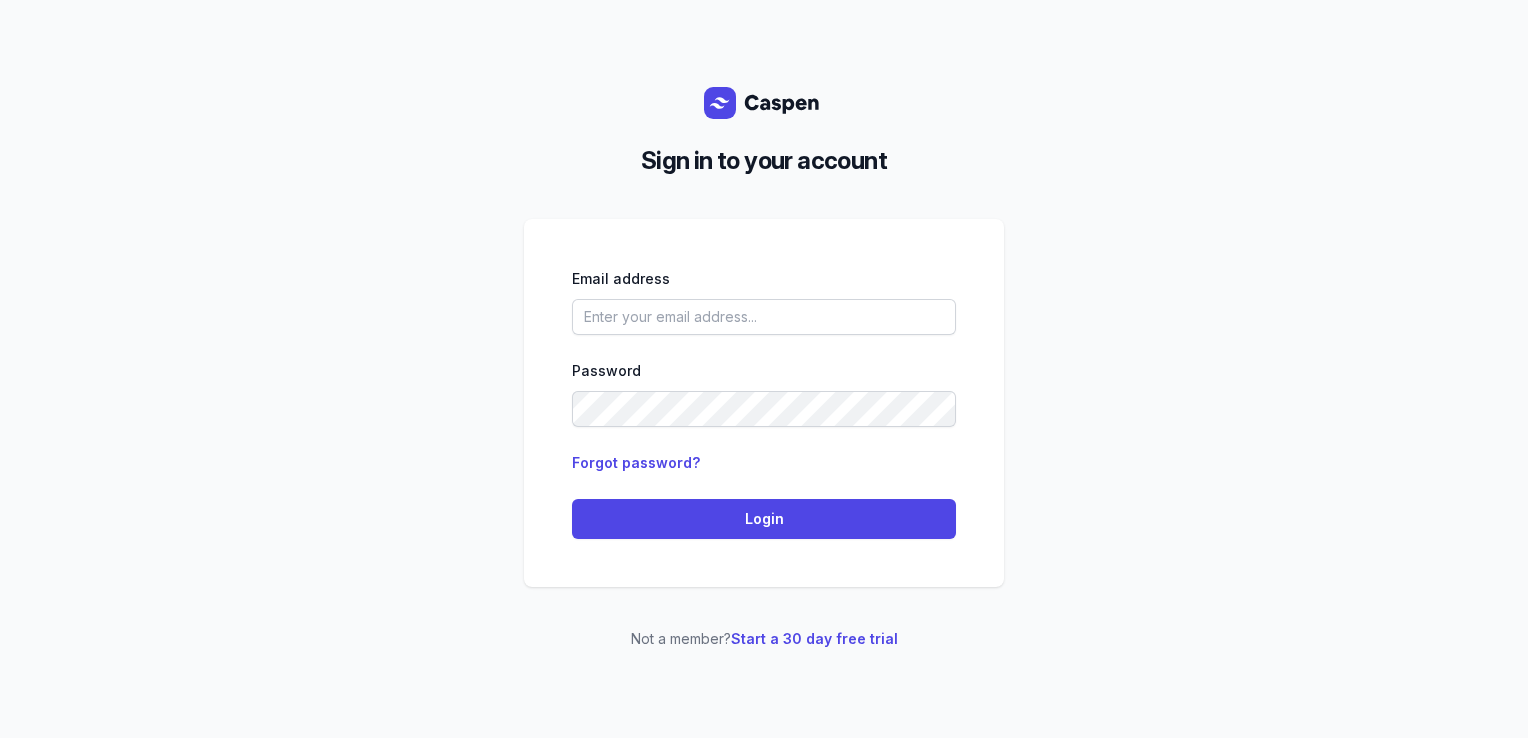 scroll, scrollTop: 0, scrollLeft: 0, axis: both 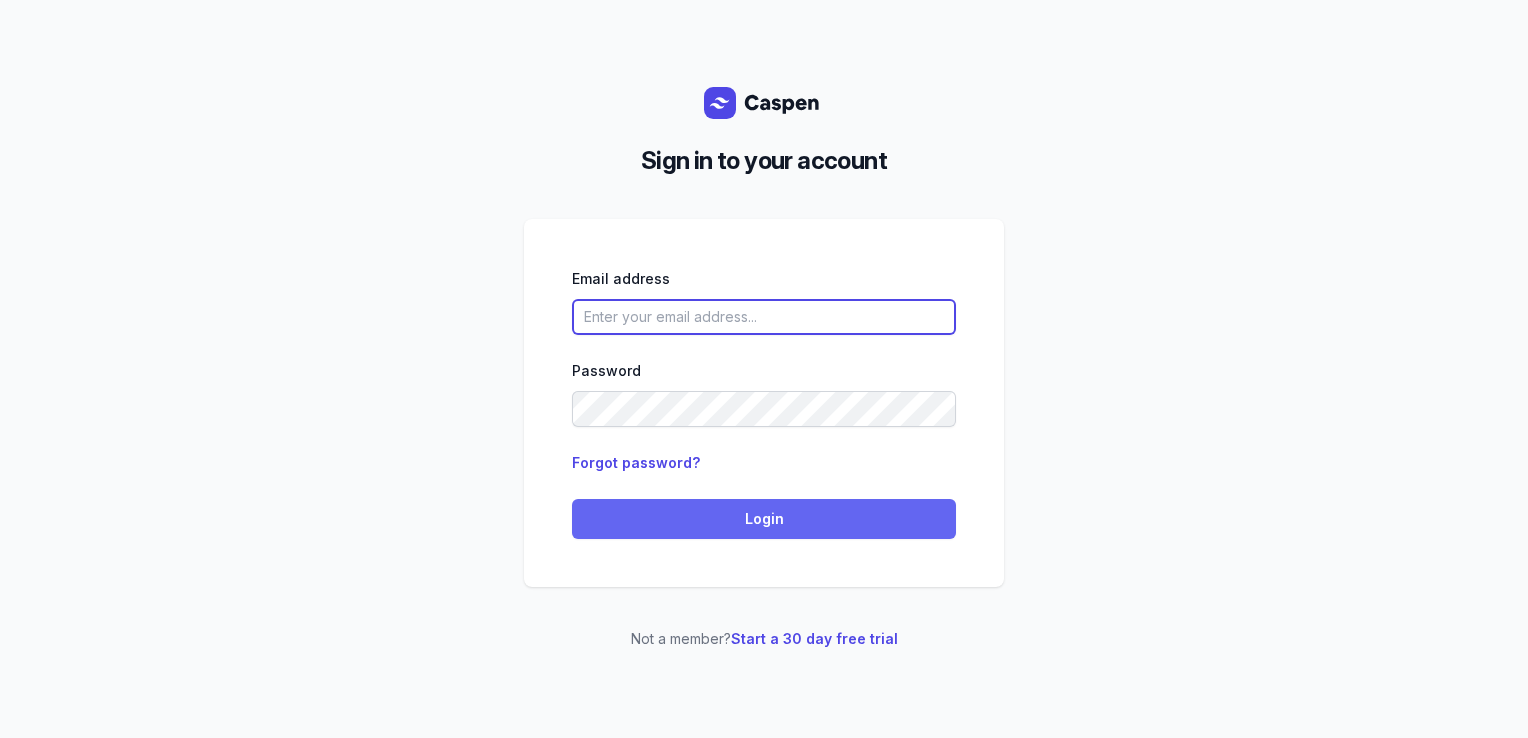 type on "[EMAIL]" 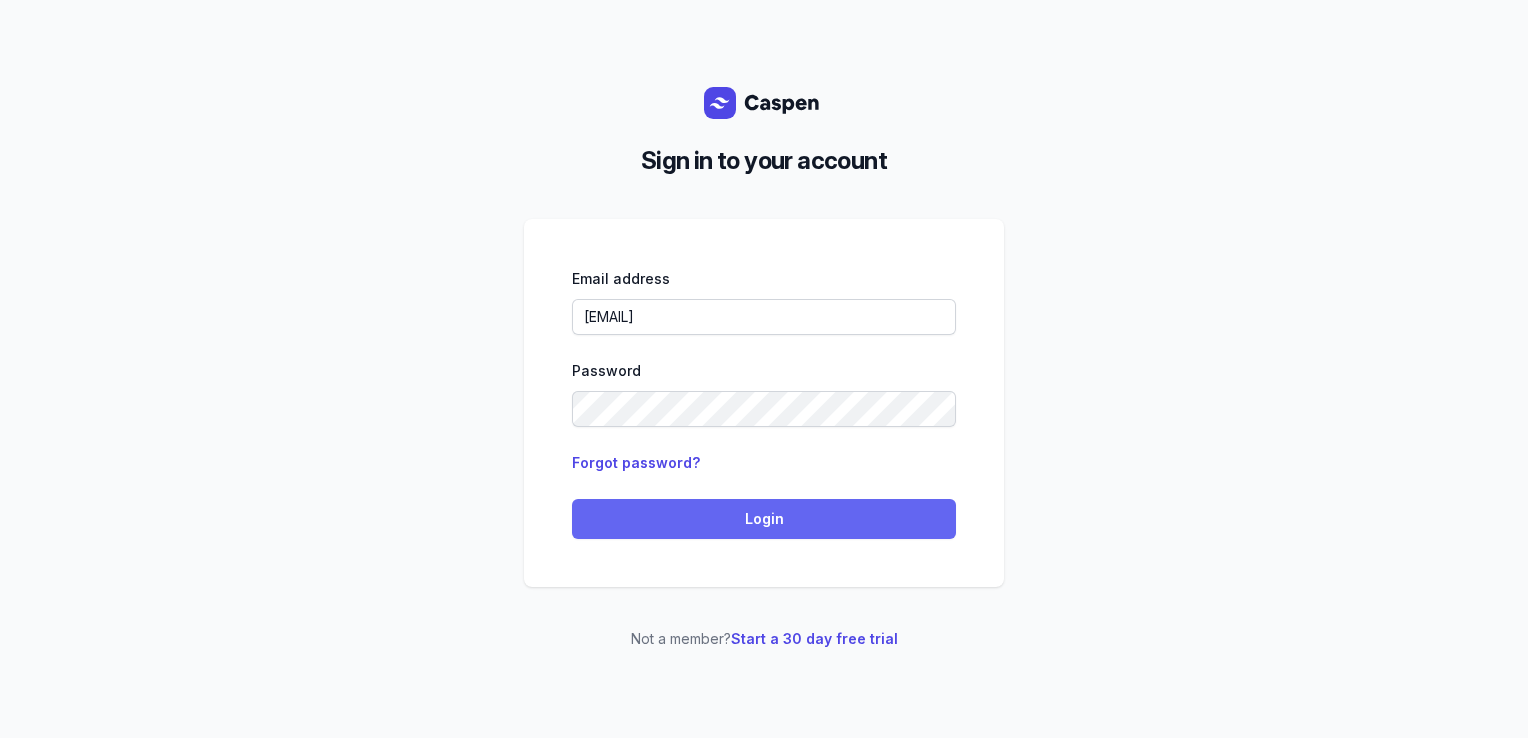 click on "Login" at bounding box center [764, 519] 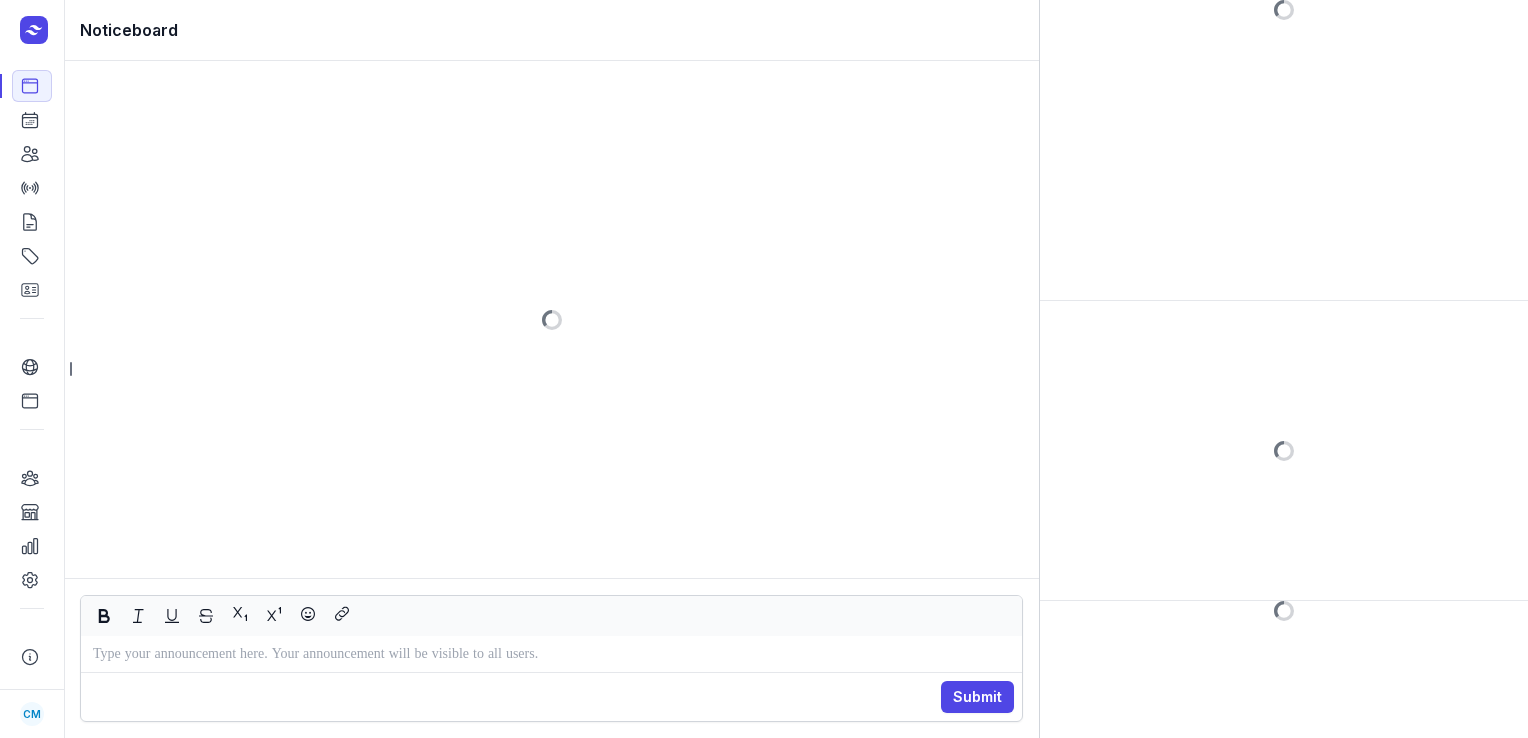 scroll, scrollTop: 0, scrollLeft: 0, axis: both 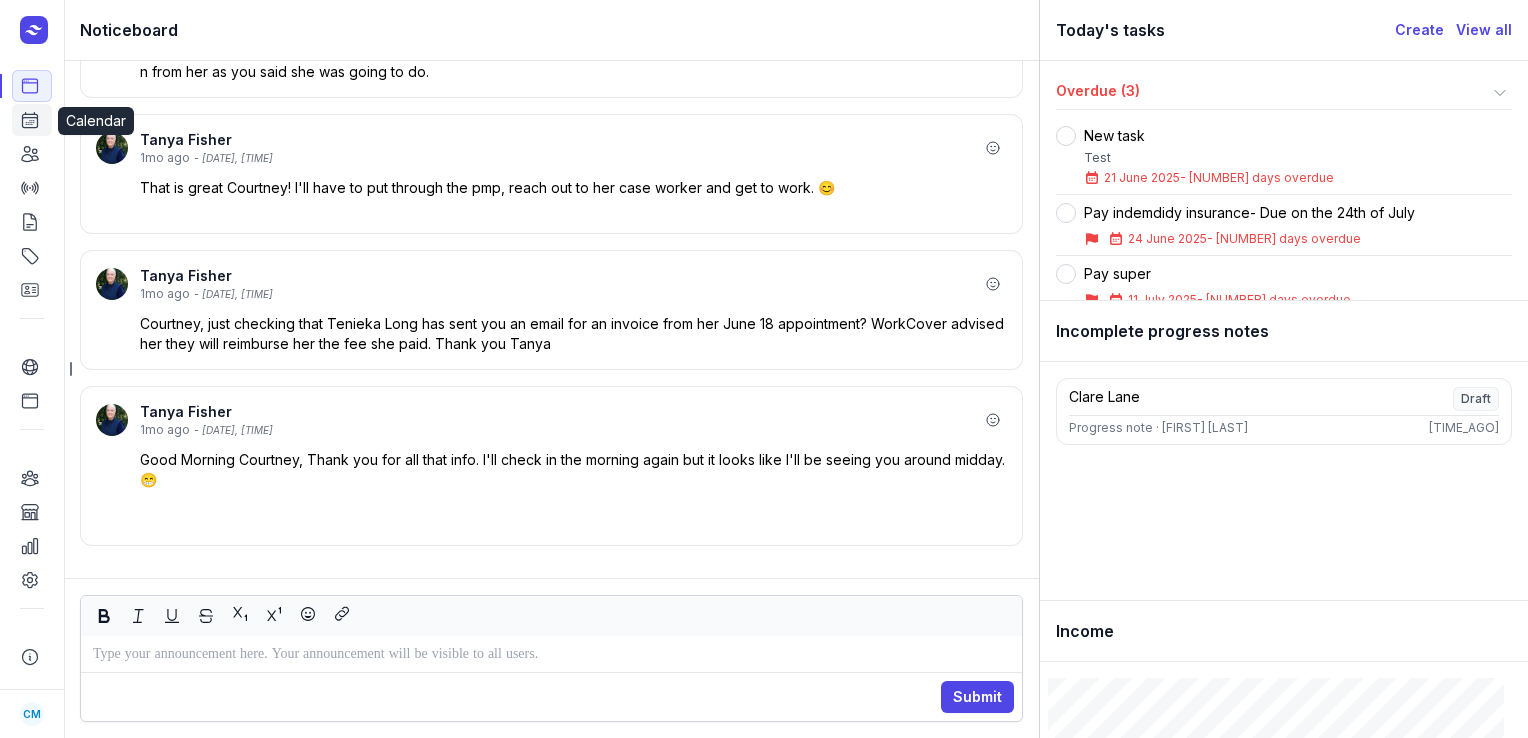 click on "Calendar" 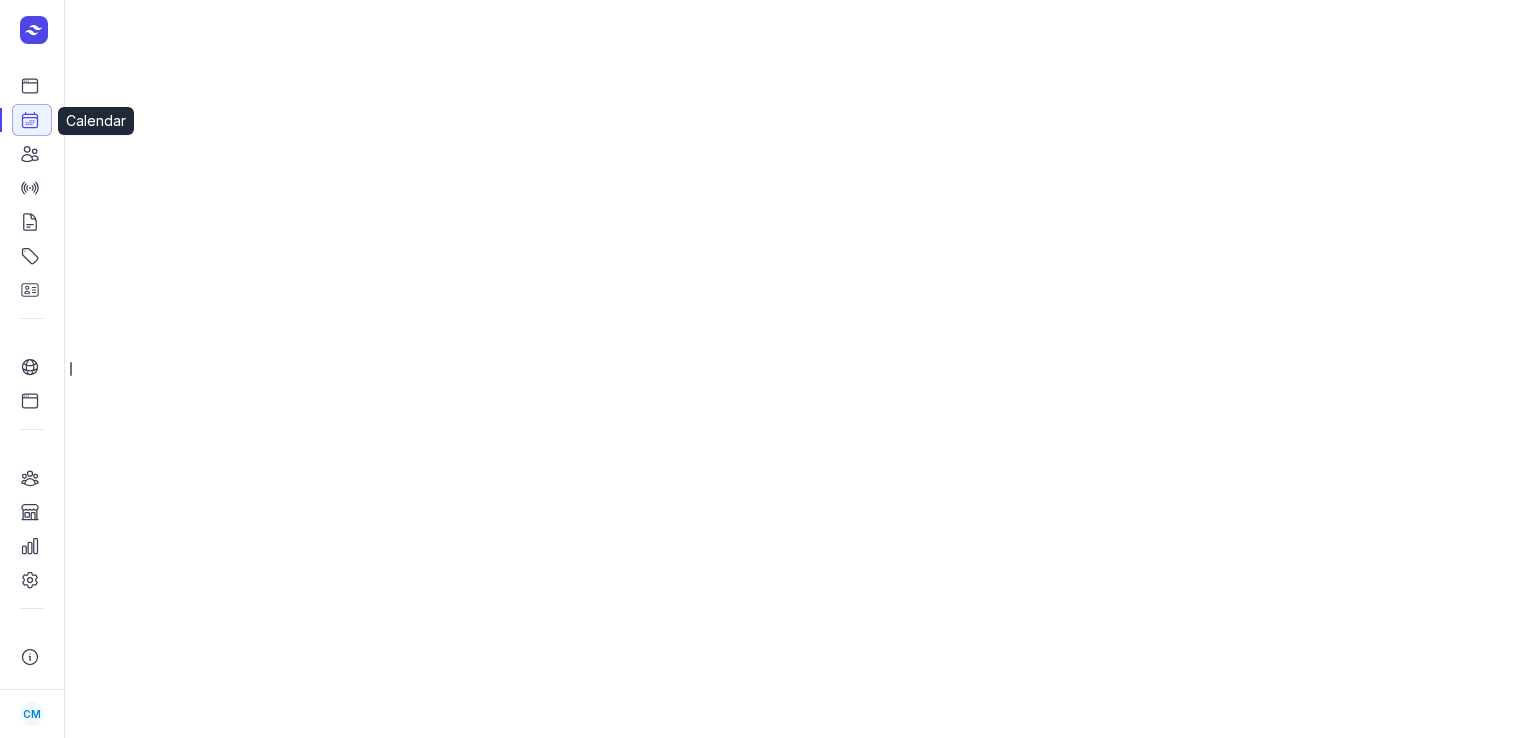 select on "week" 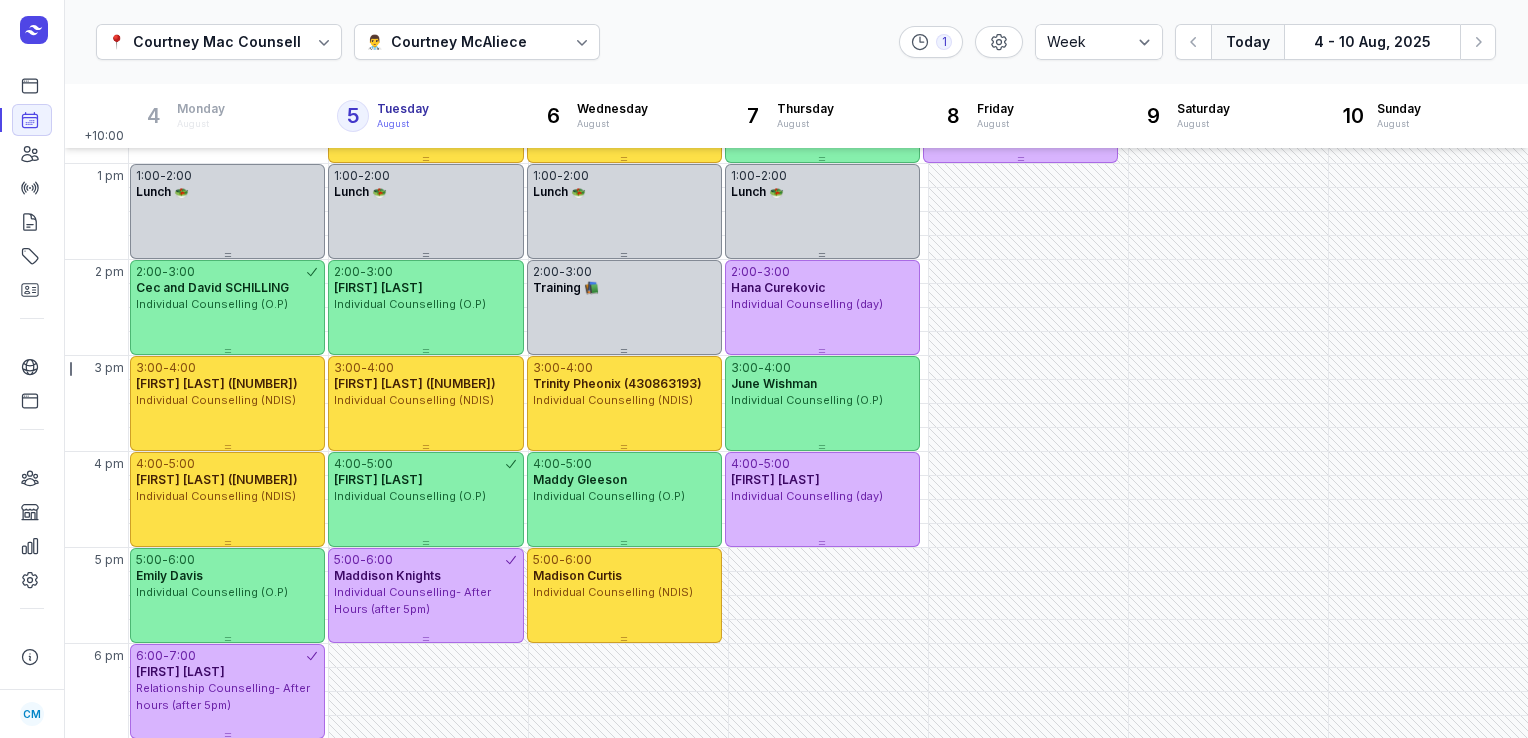 scroll, scrollTop: 468, scrollLeft: 0, axis: vertical 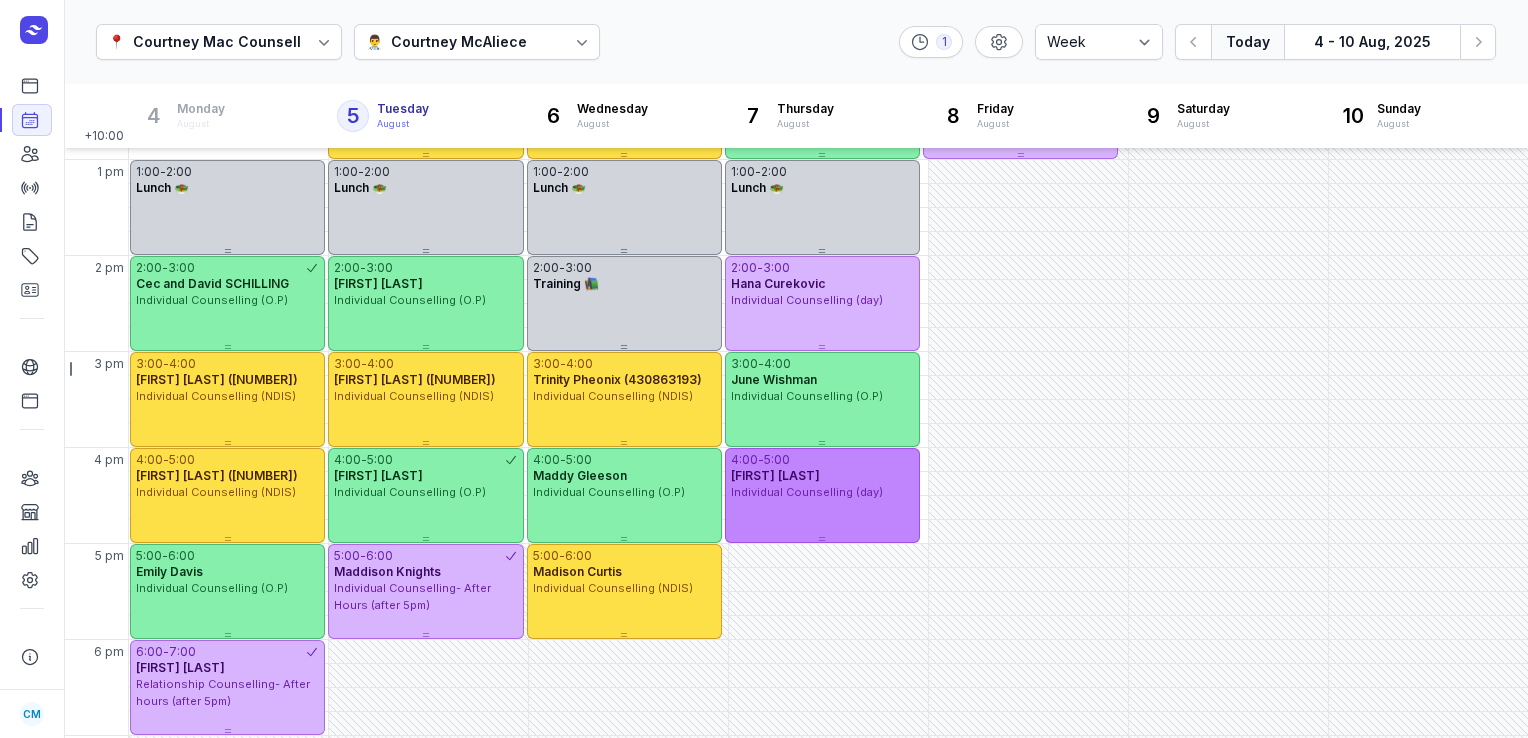 click on "Individual Counselling (day)" at bounding box center (822, 492) 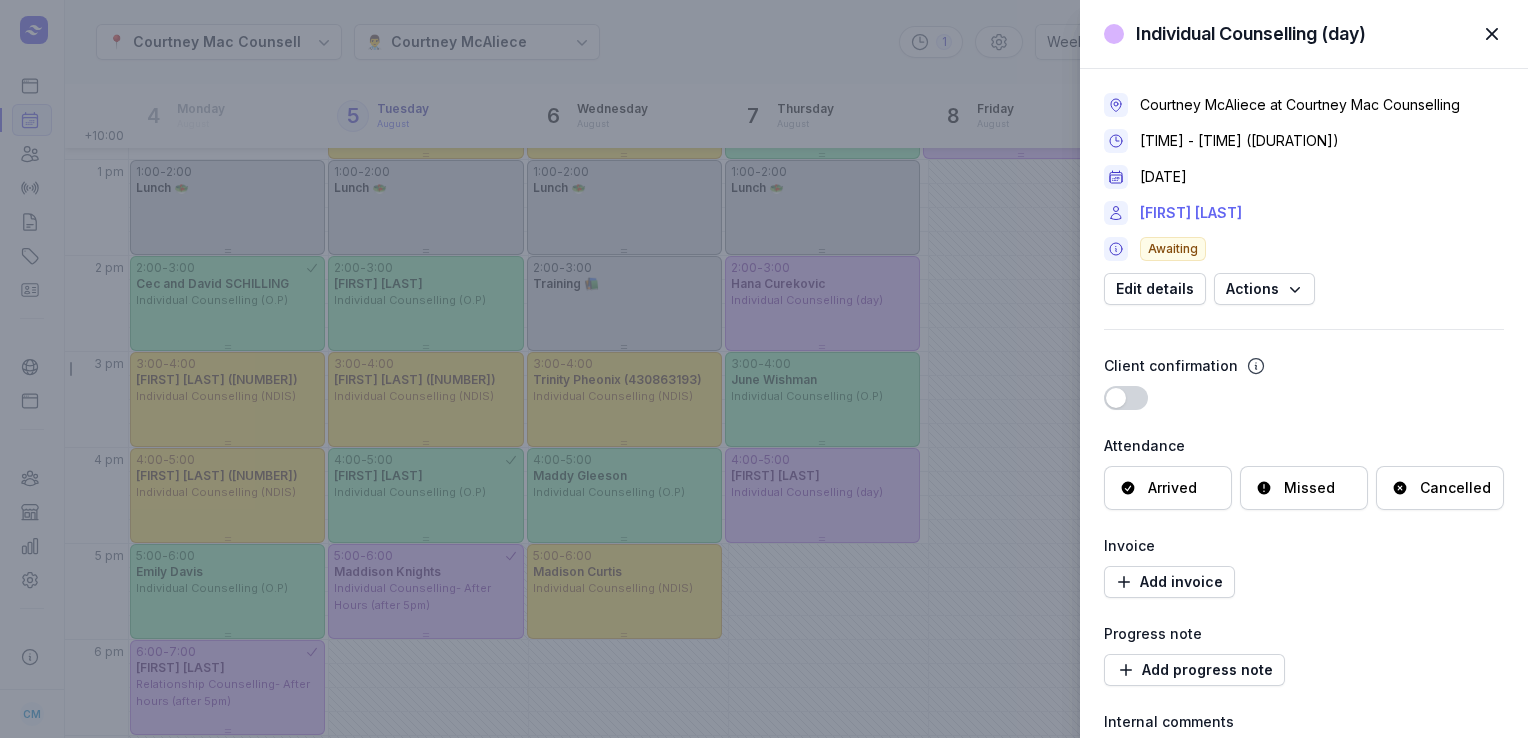 click on "[FIRST] [LAST]" at bounding box center (1191, 213) 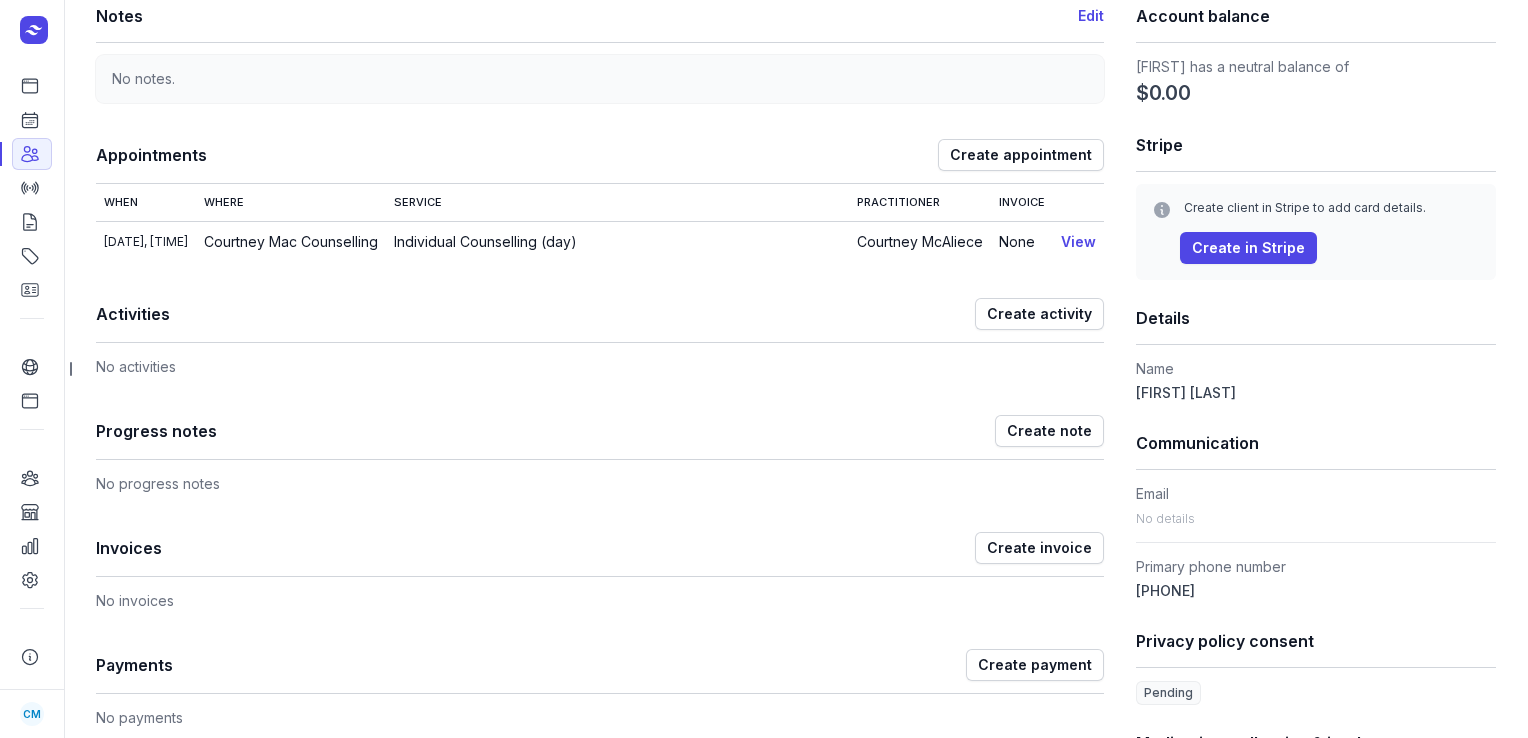 scroll, scrollTop: 0, scrollLeft: 0, axis: both 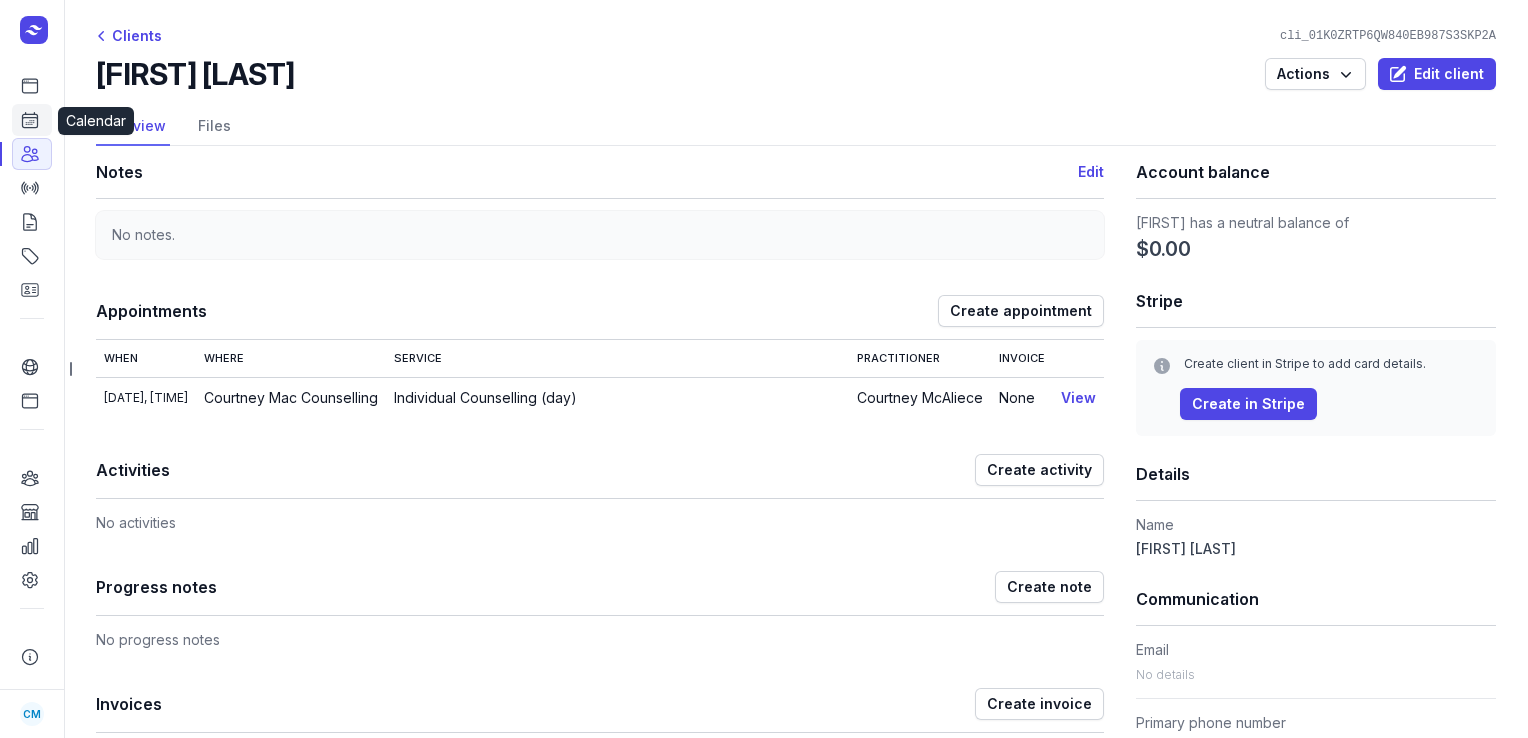click 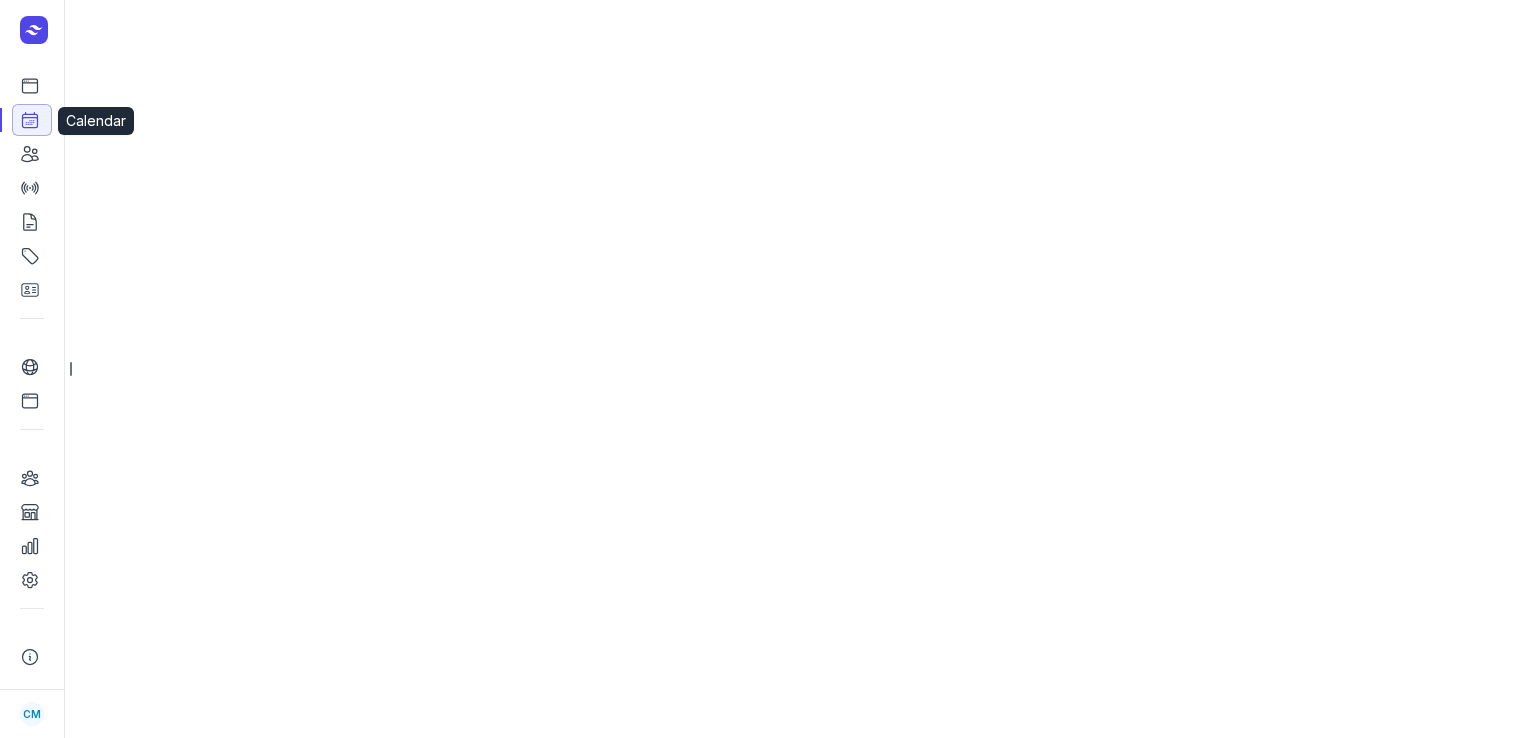 select on "week" 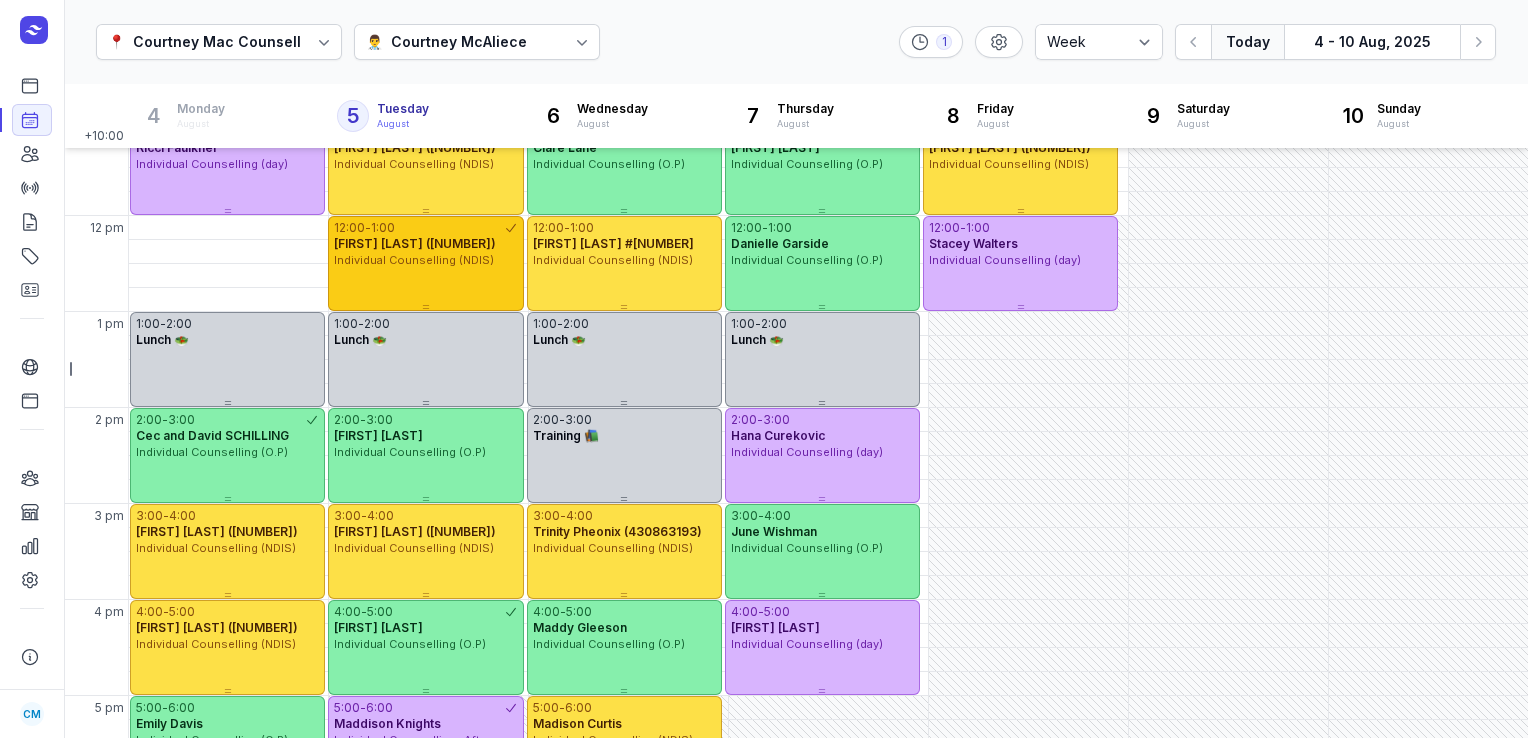 scroll, scrollTop: 316, scrollLeft: 0, axis: vertical 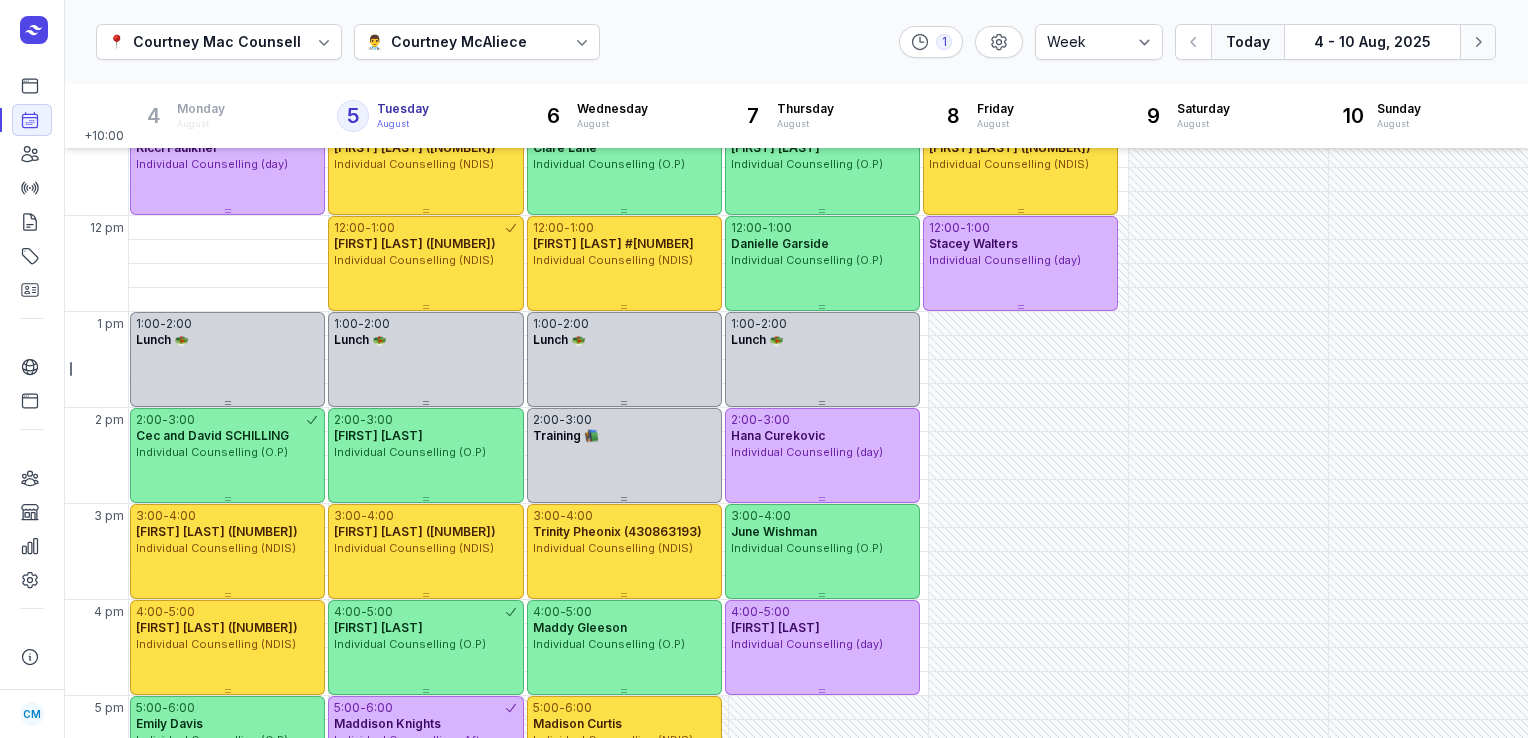 click on "Next week" 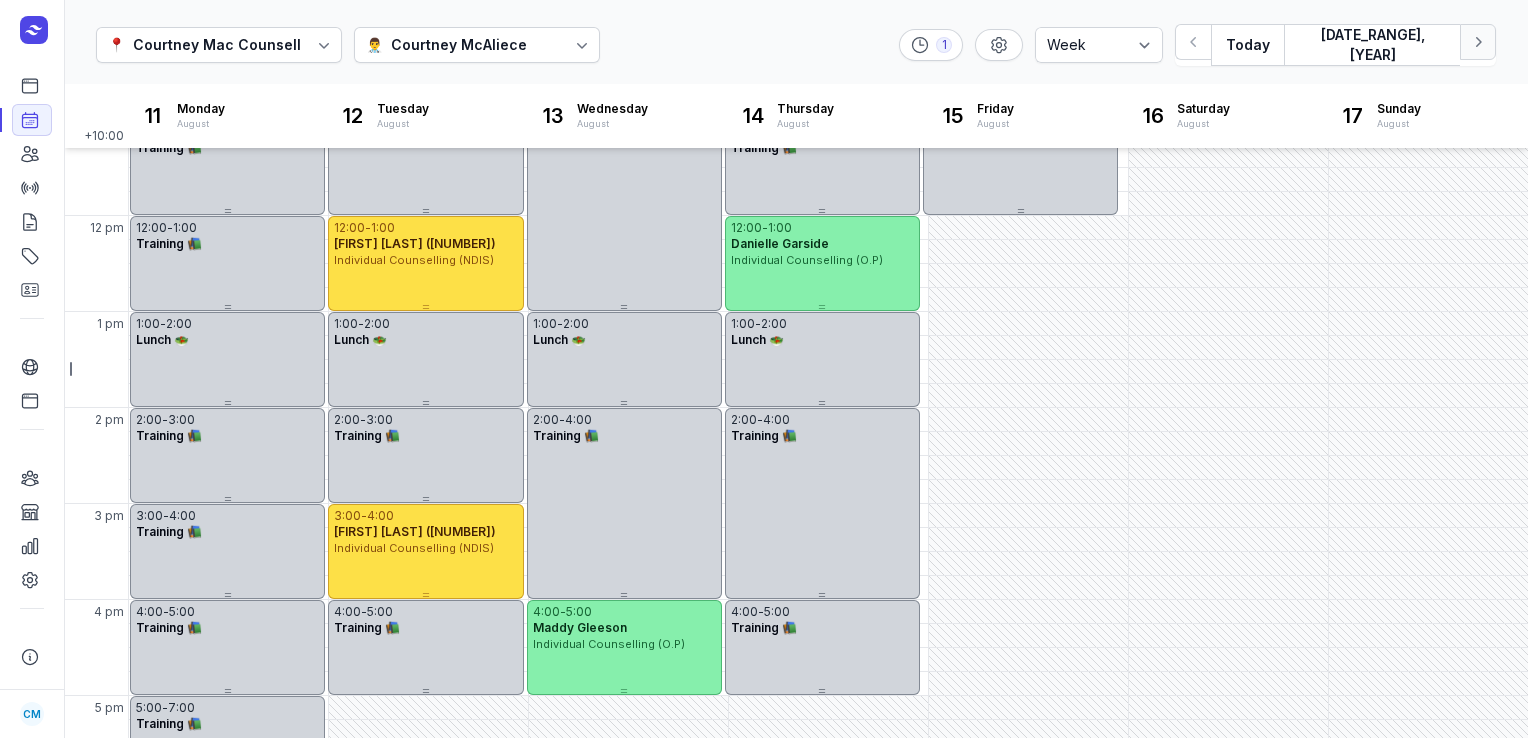 click on "Next week" 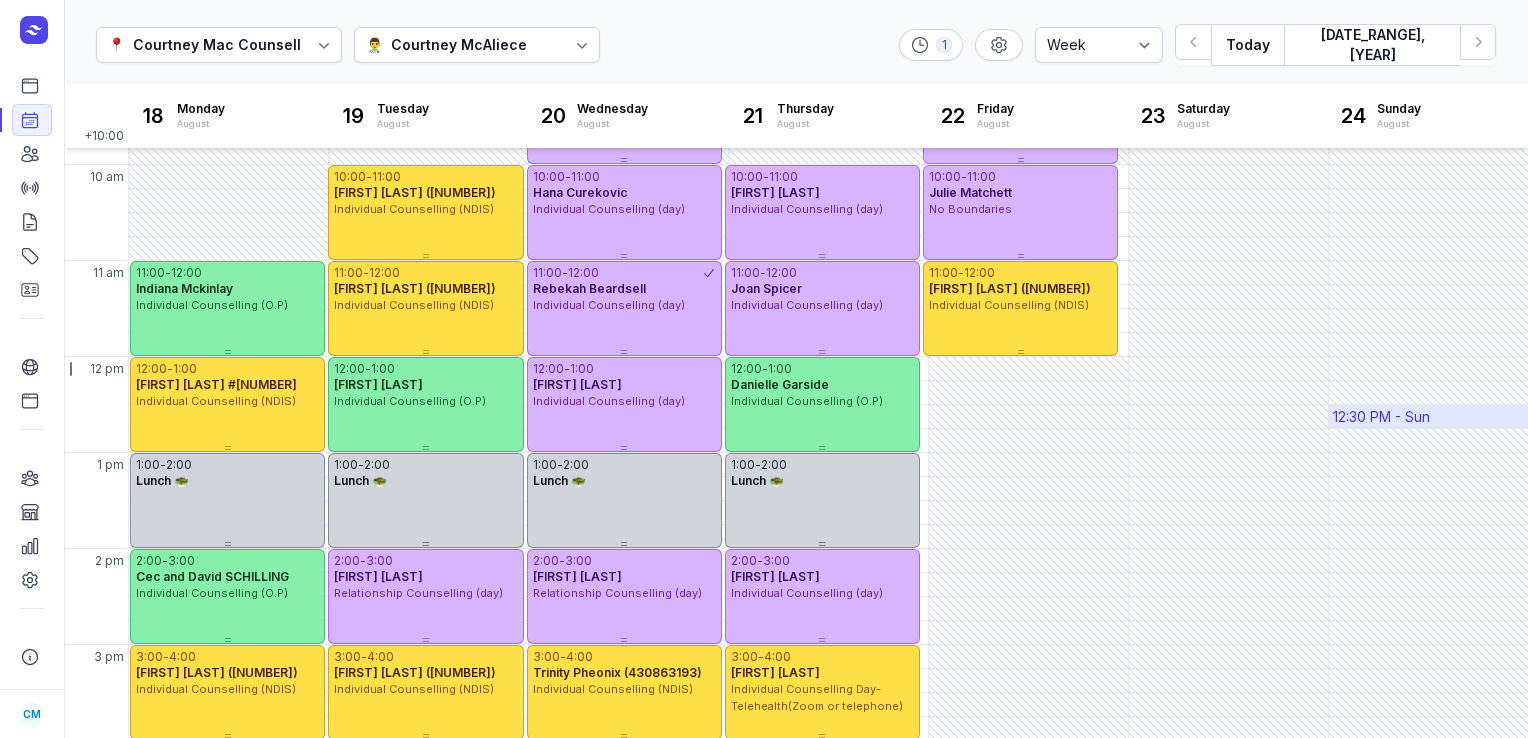 scroll, scrollTop: 156, scrollLeft: 0, axis: vertical 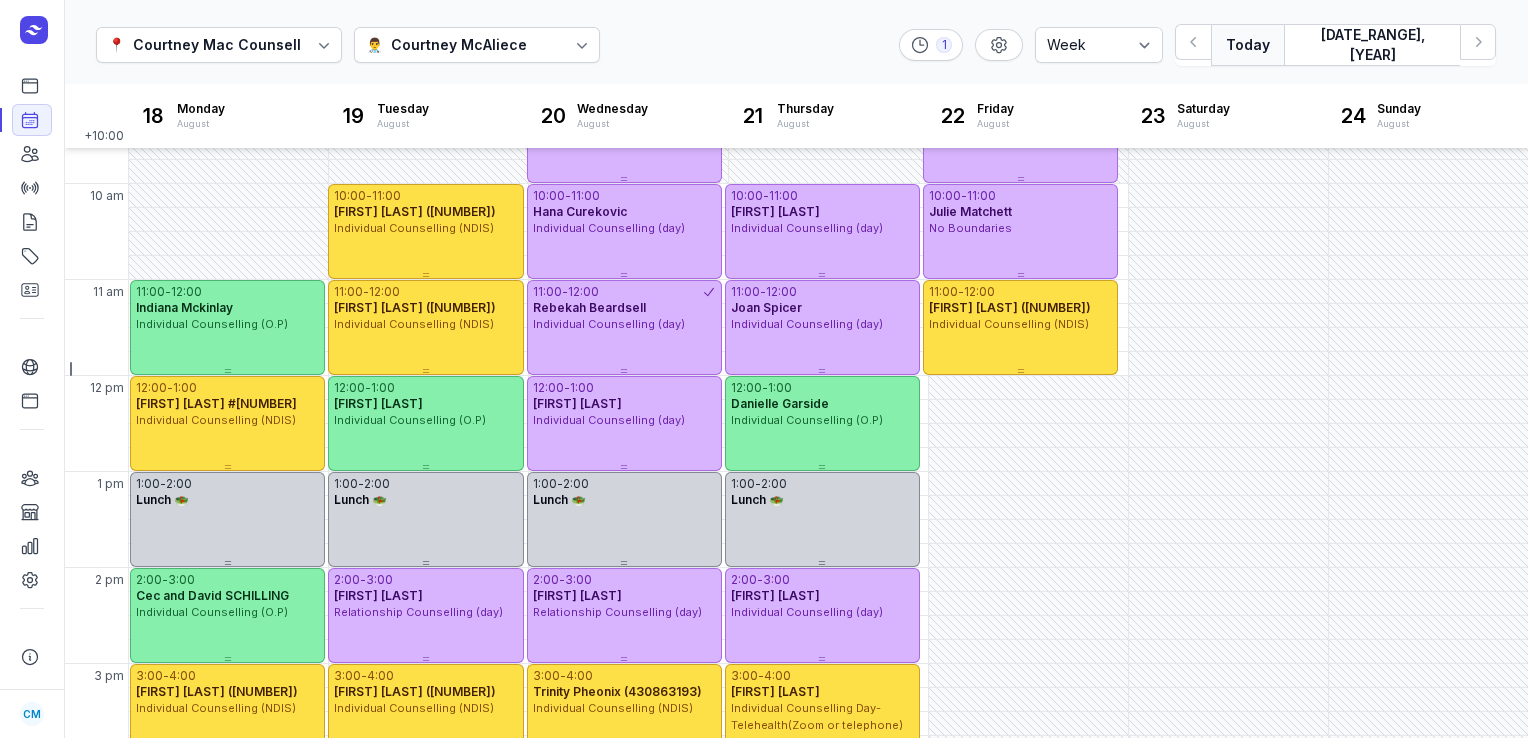 click on "Today" at bounding box center [1247, 45] 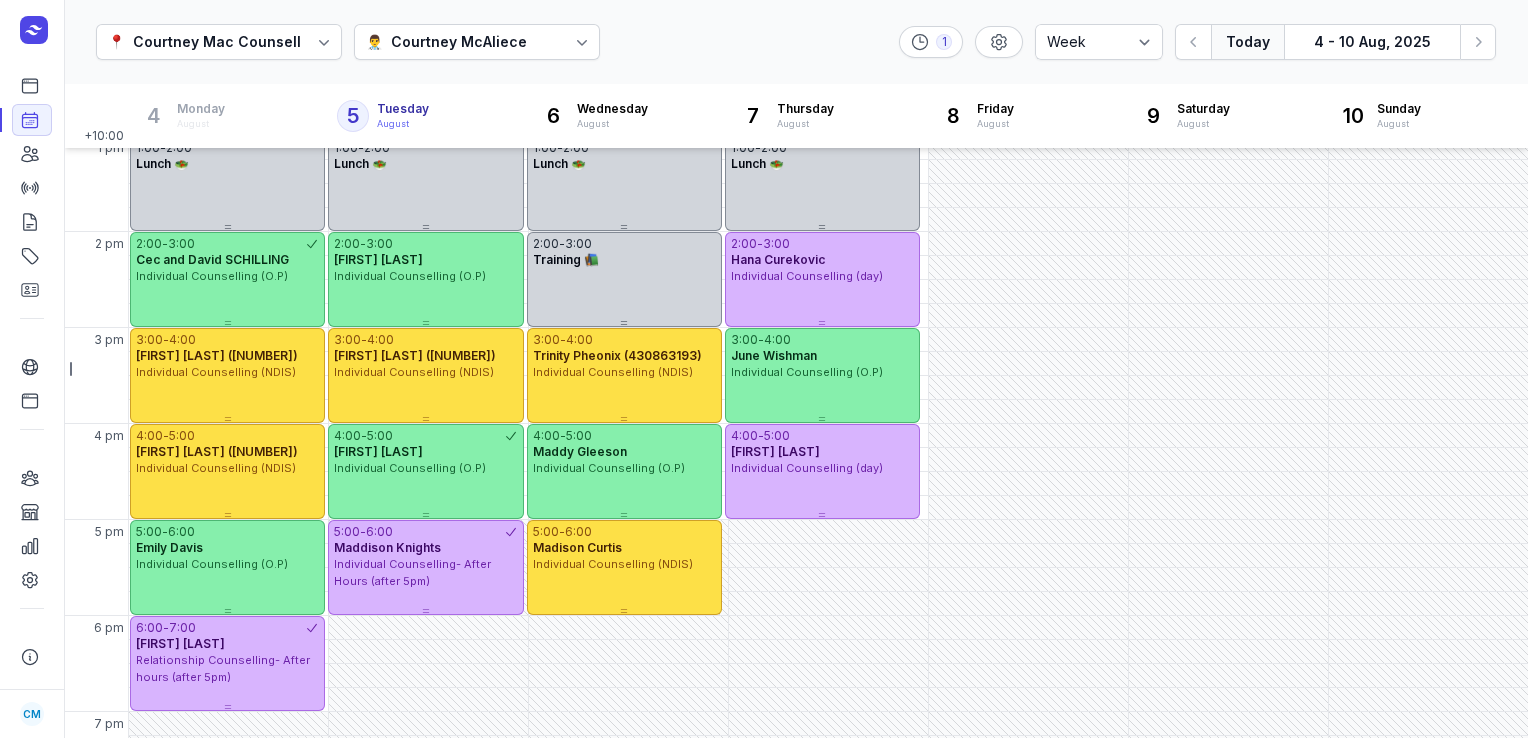 scroll, scrollTop: 500, scrollLeft: 0, axis: vertical 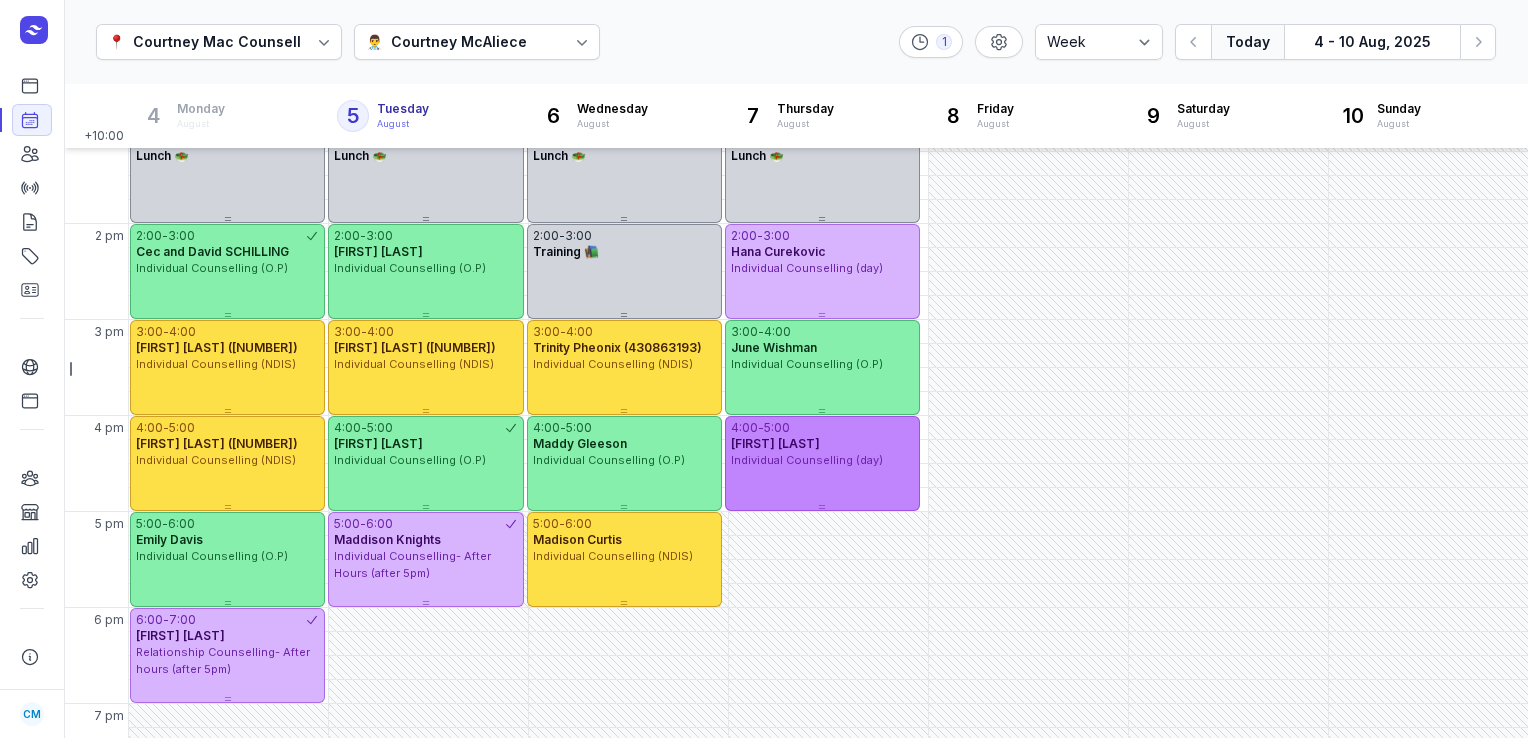 click on "Individual Counselling (day)" at bounding box center (807, 460) 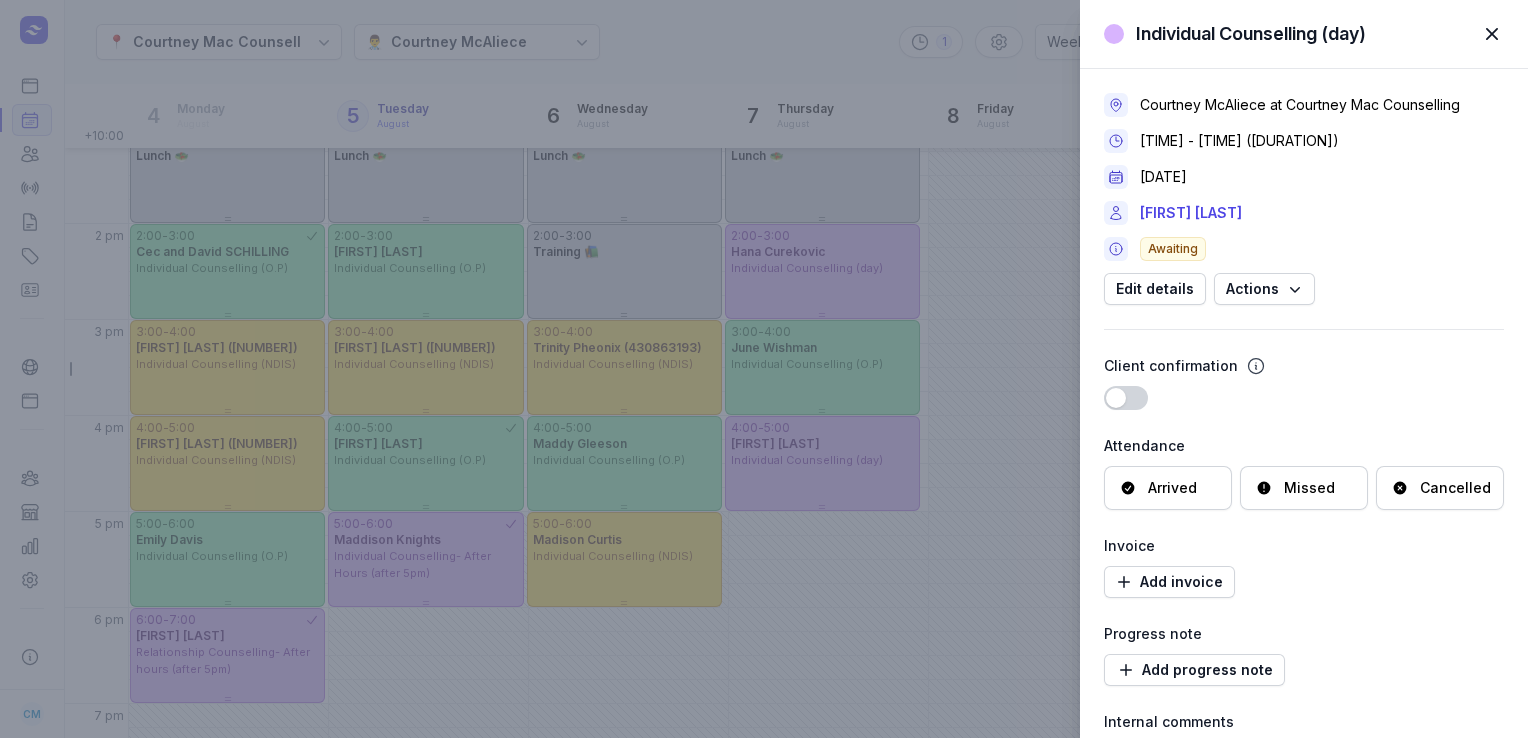 click on "Cancelled" at bounding box center (1455, 488) 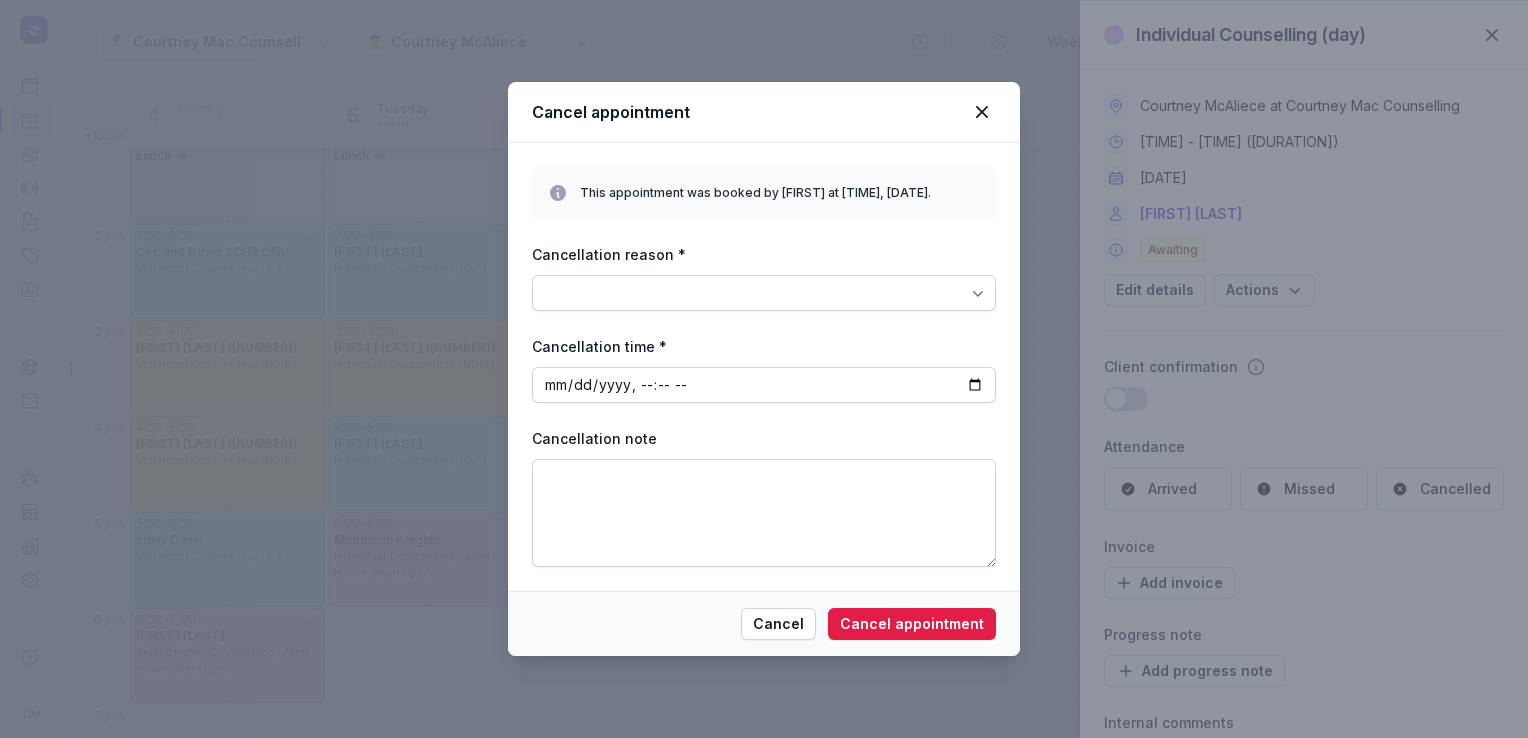 click at bounding box center [978, 293] 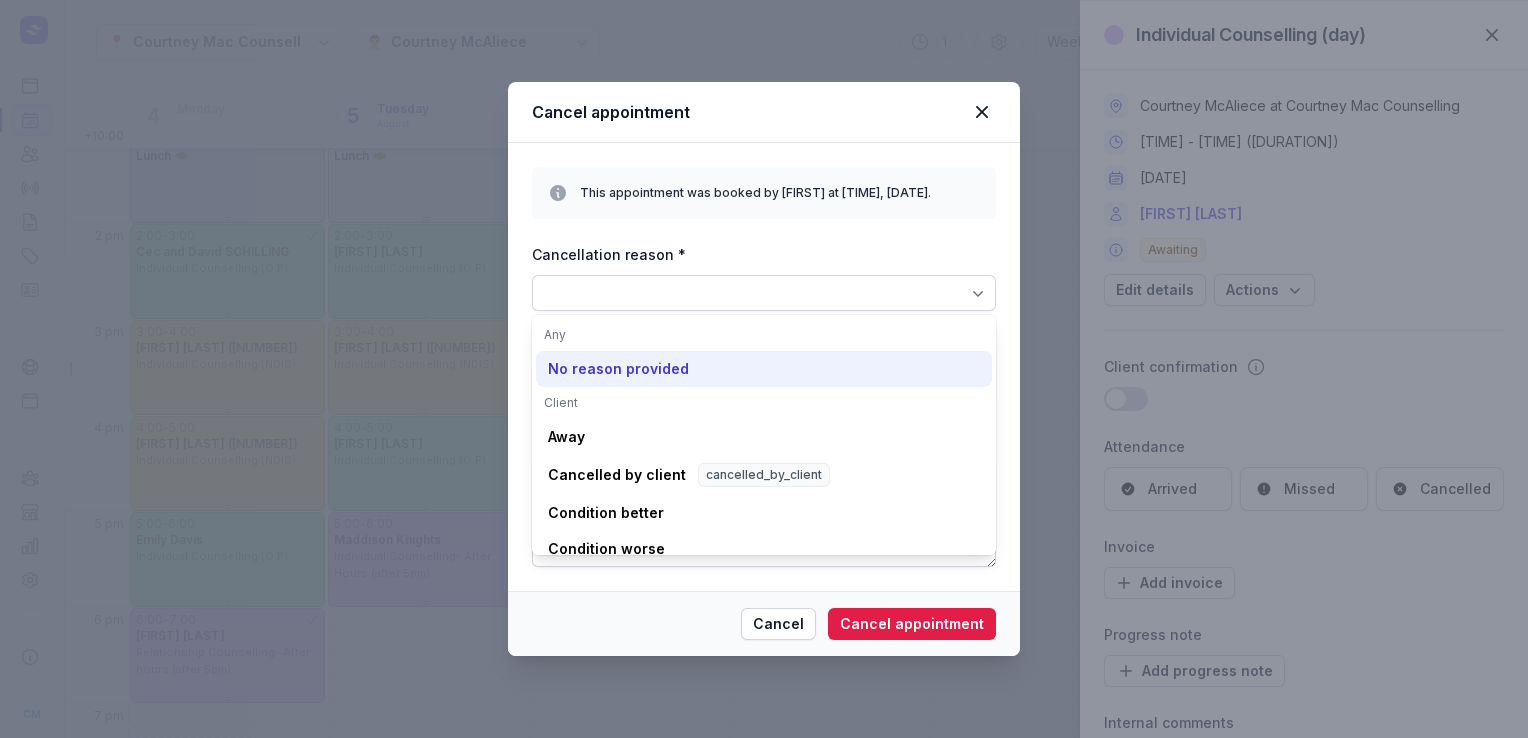 click on "No reason provided" 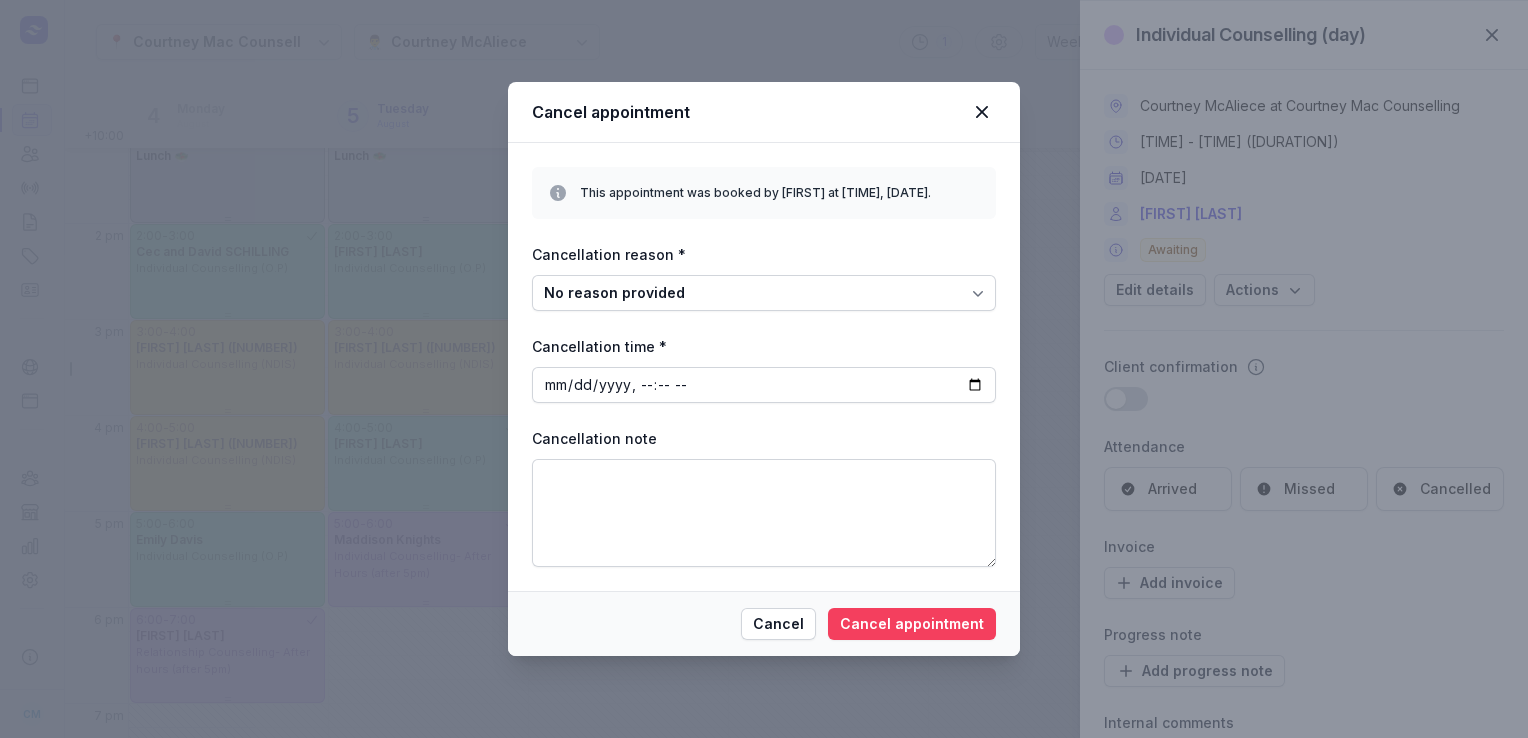 click on "Cancel appointment" at bounding box center [912, 624] 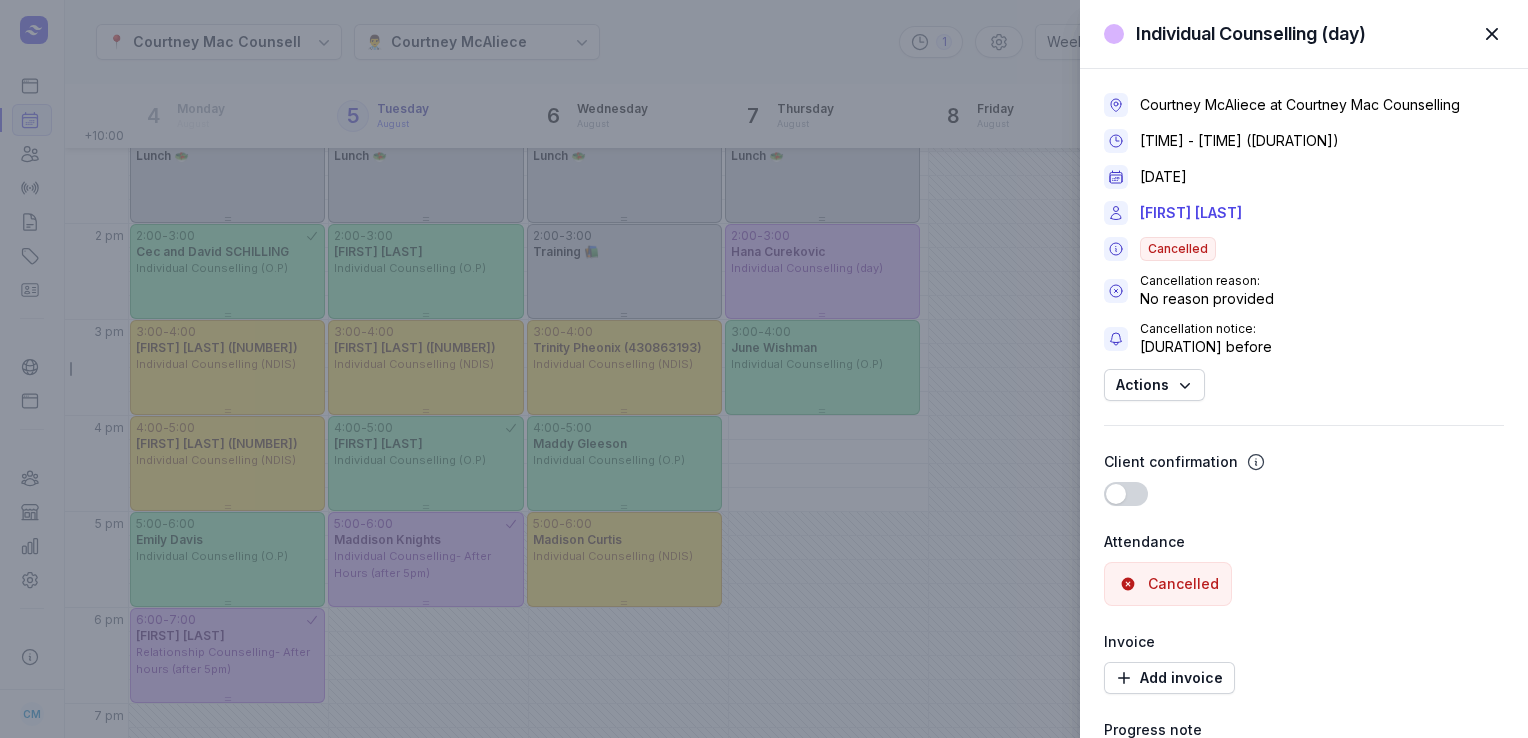 click on "Individual Counselling (day) Close panel [FIRST] [LAST] at [COMPANY] [TIME] - [TIME] ([DURATION]) [DATE] [FIRST] [LAST] Cancelled Cancellation reason: No reason provided Cancellation notice: [DURATION] before  Actions  Client confirmation Use setting Attendance Cancelled Invoice  Add invoice  Progress note  Add progress note  Internal comments" at bounding box center (764, 369) 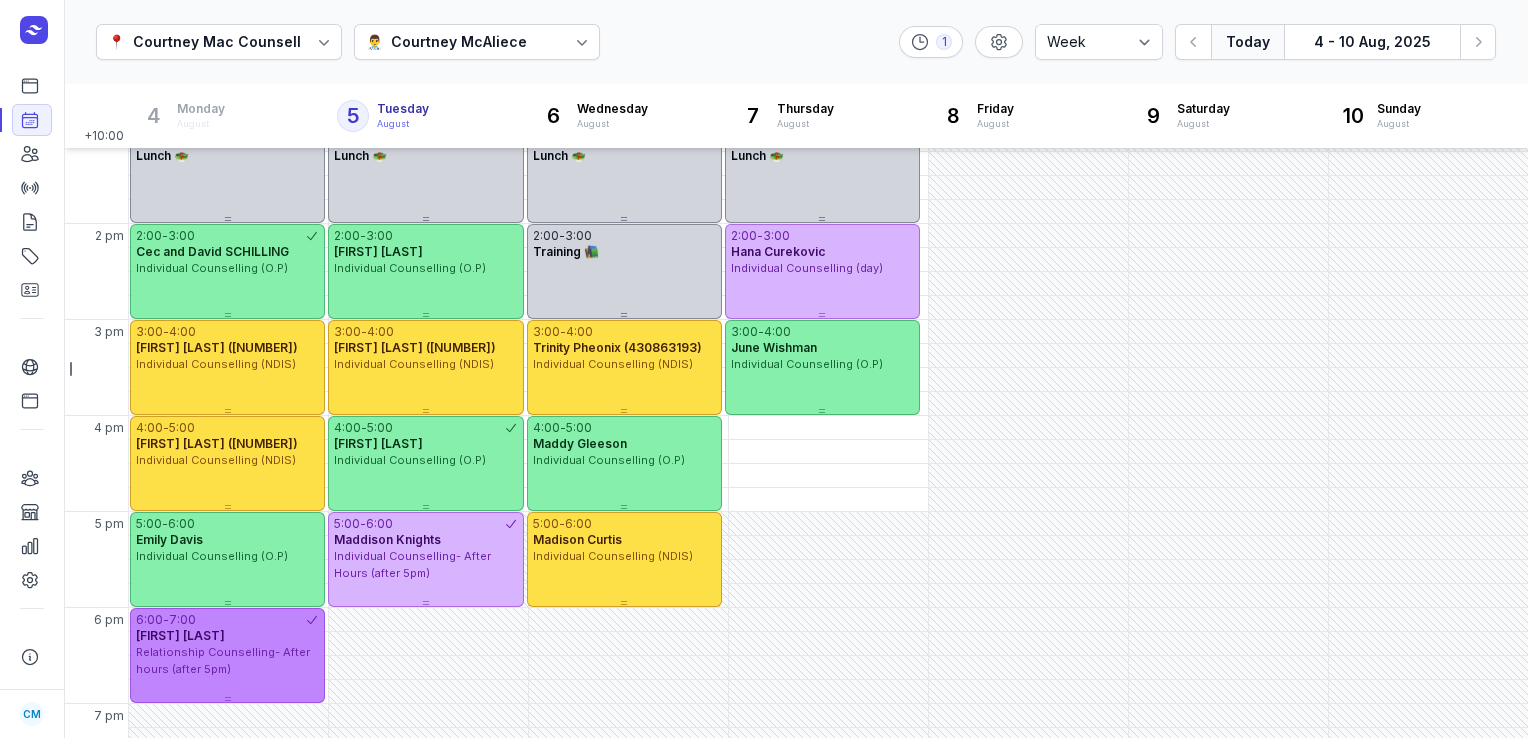 click on "Relationship Counselling- After hours (after 5pm)" at bounding box center (223, 660) 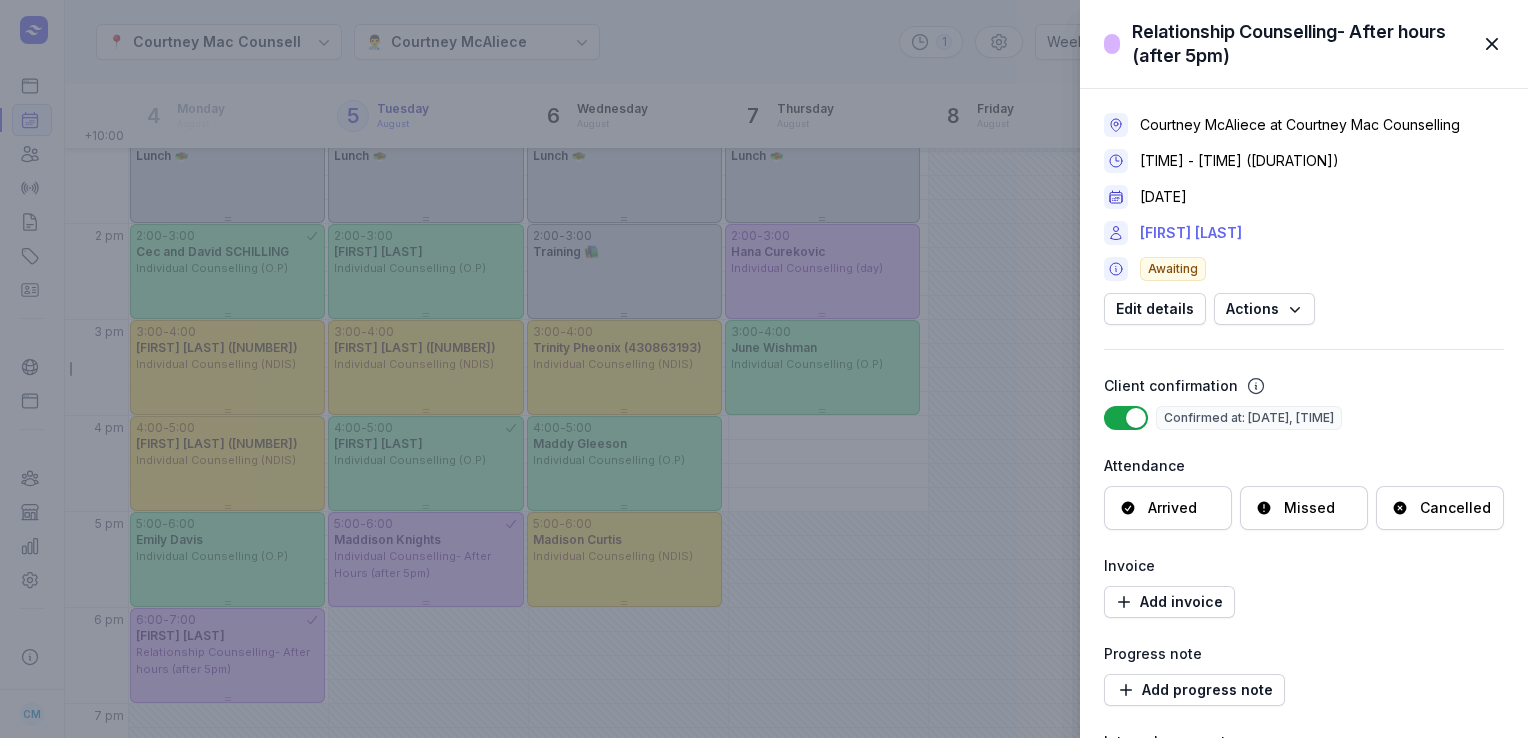 click on "[FIRST] [LAST]" at bounding box center (1191, 233) 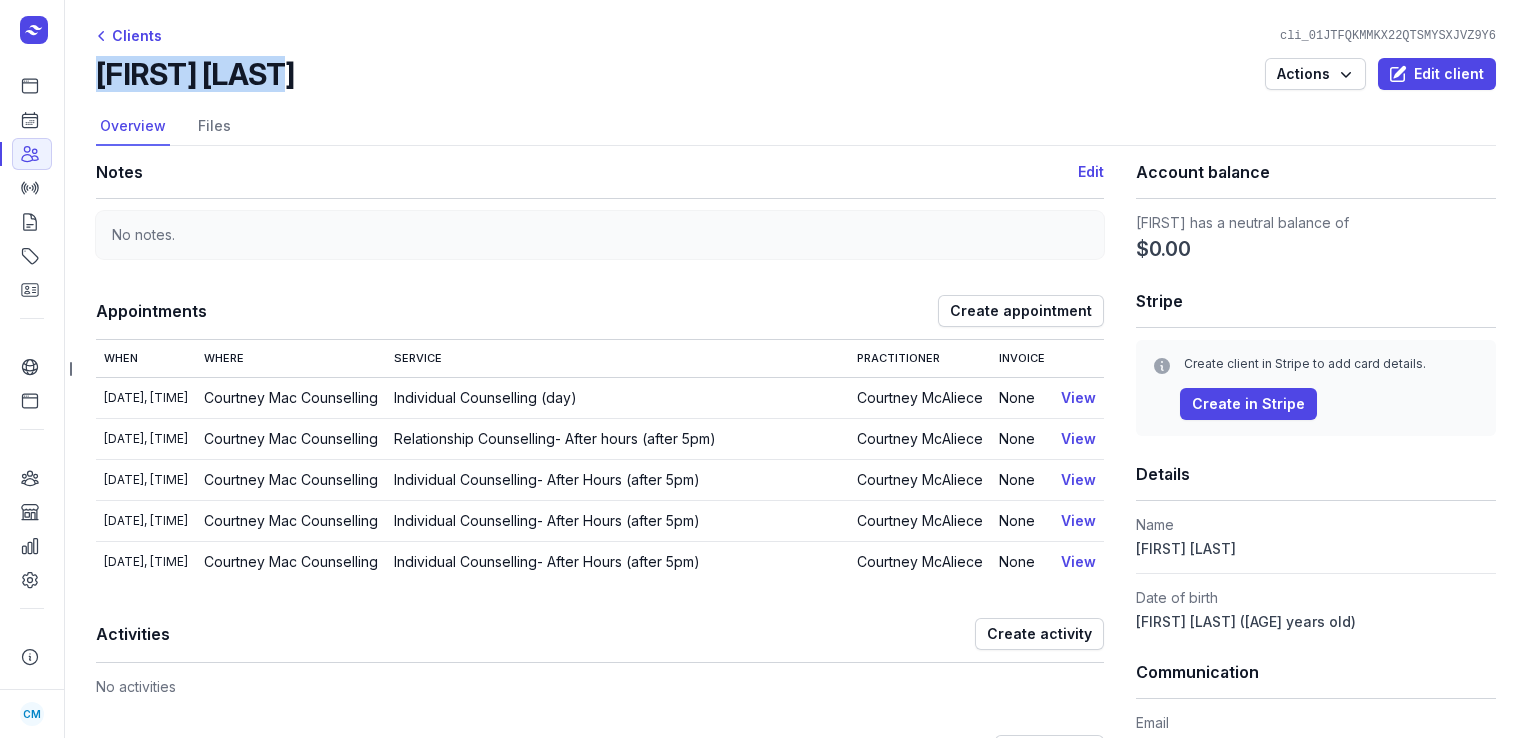 drag, startPoint x: 289, startPoint y: 78, endPoint x: 101, endPoint y: 78, distance: 188 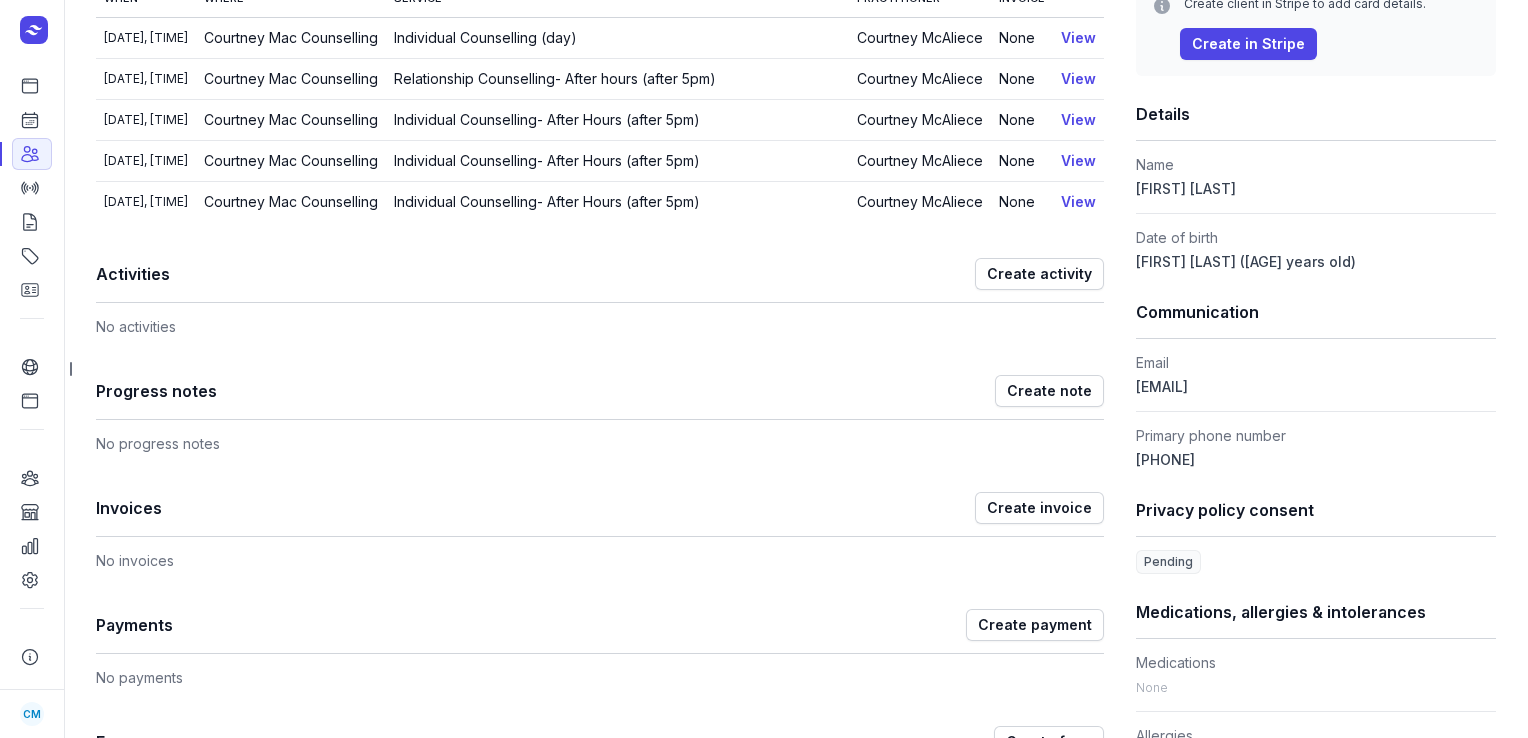 scroll, scrollTop: 364, scrollLeft: 0, axis: vertical 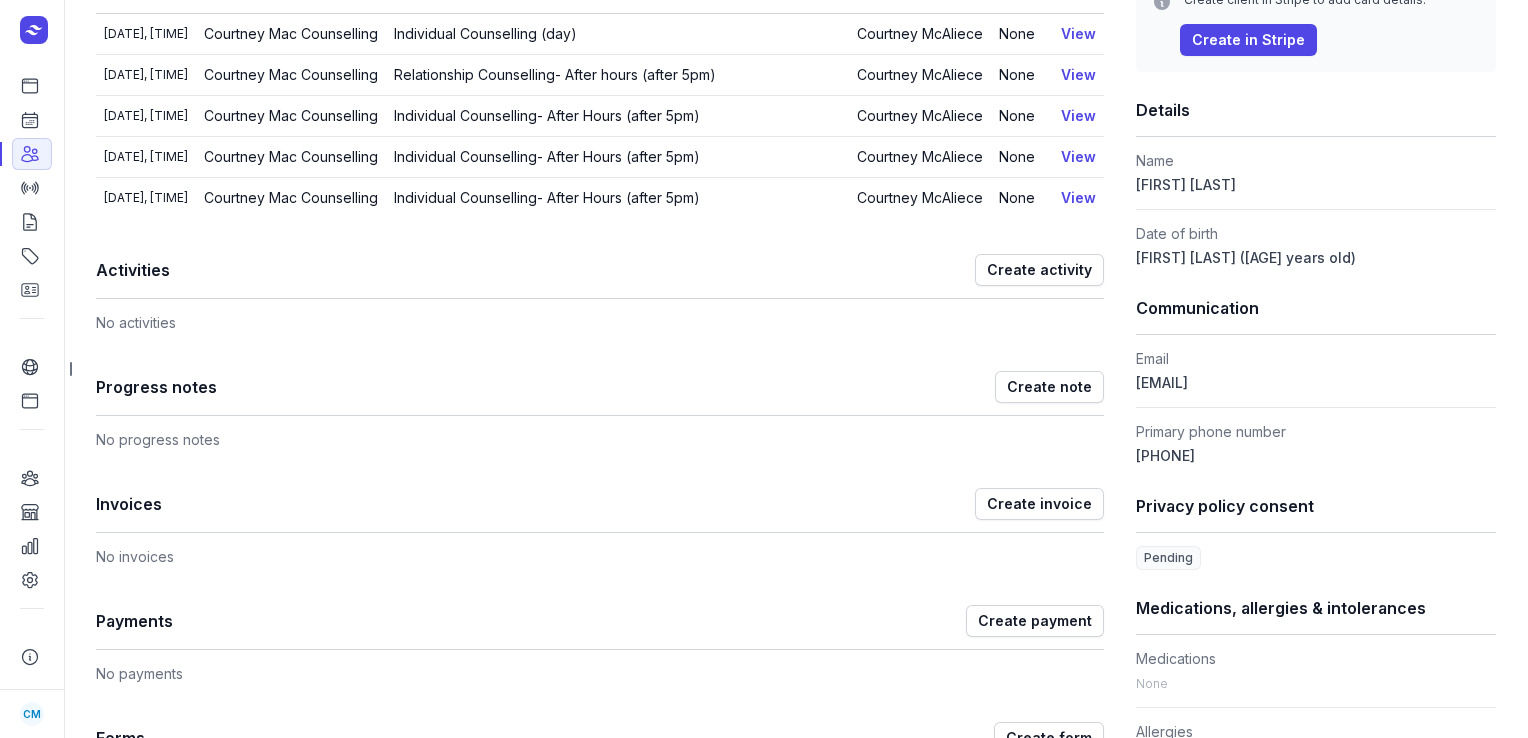 drag, startPoint x: 1291, startPoint y: 383, endPoint x: 1125, endPoint y: 386, distance: 166.0271 